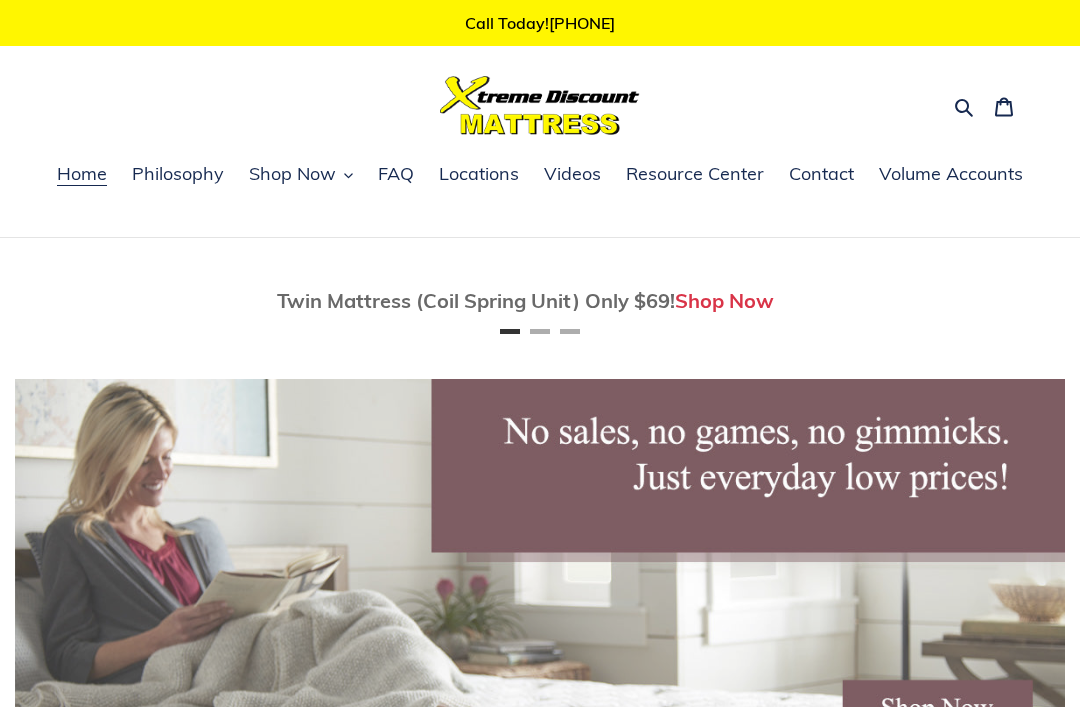 scroll, scrollTop: 0, scrollLeft: 0, axis: both 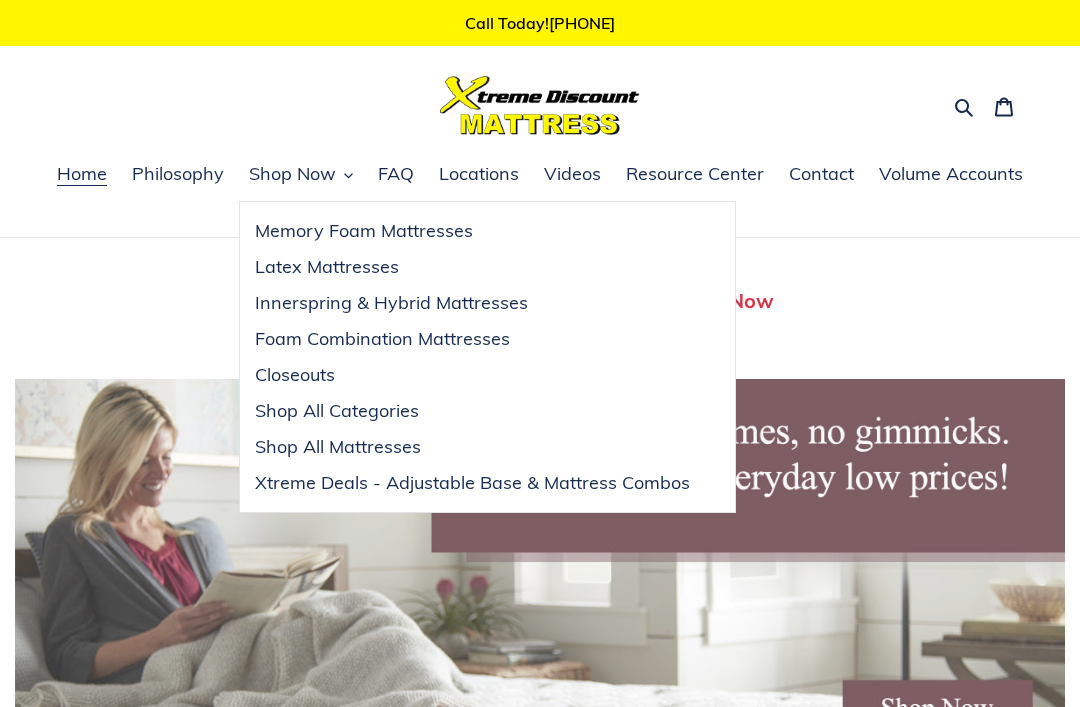 click on "Memory Foam Mattresses" at bounding box center [364, 231] 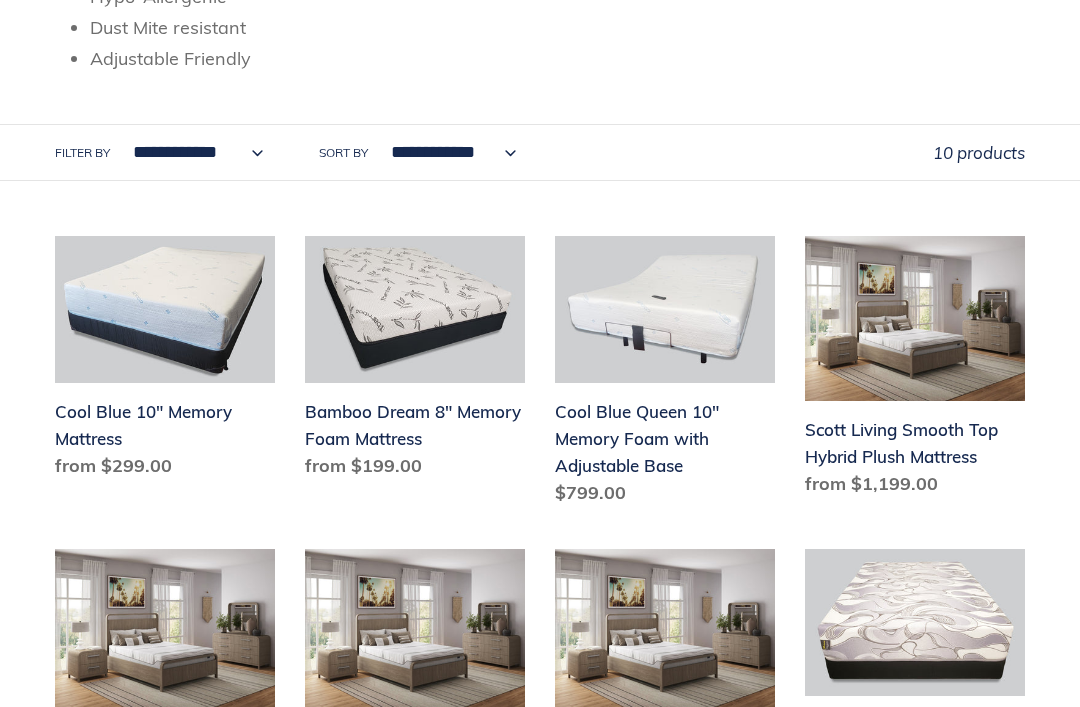 scroll, scrollTop: 584, scrollLeft: 0, axis: vertical 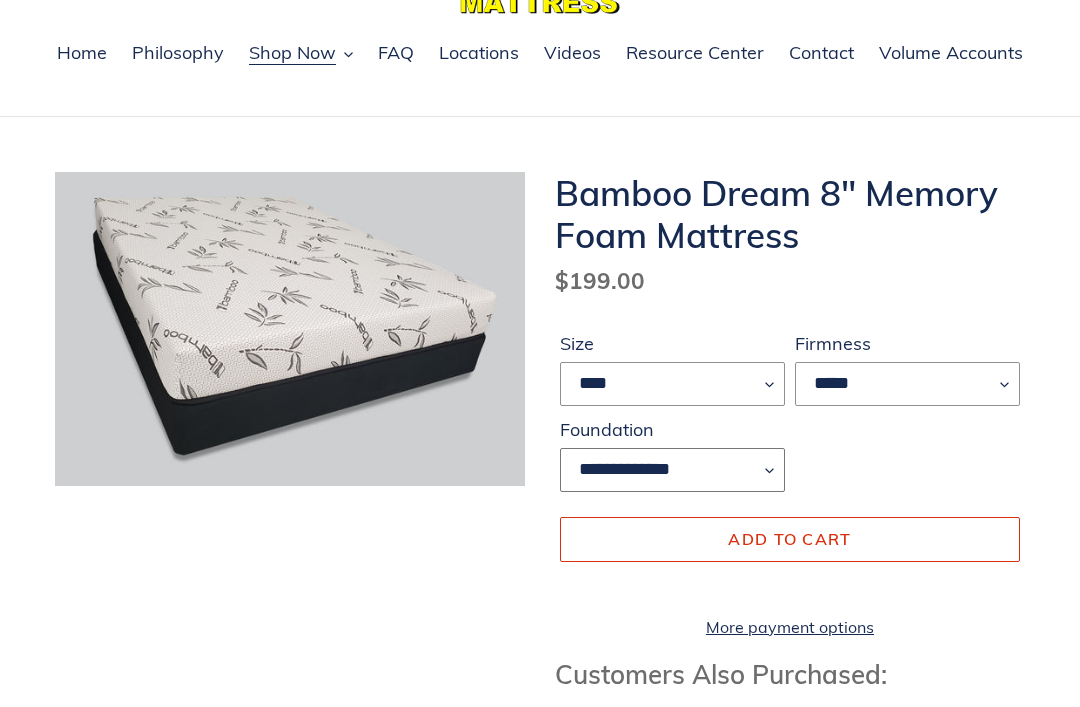 click on "**********" at bounding box center (672, 471) 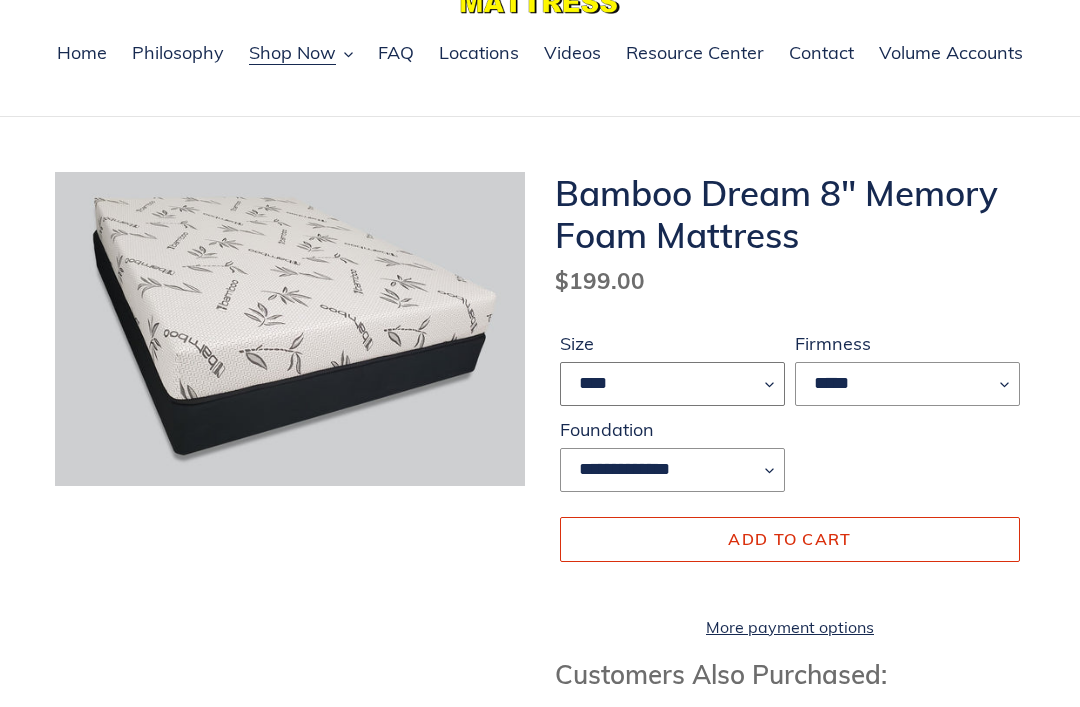 click on "**** ******* **** ***** ****" at bounding box center (672, 384) 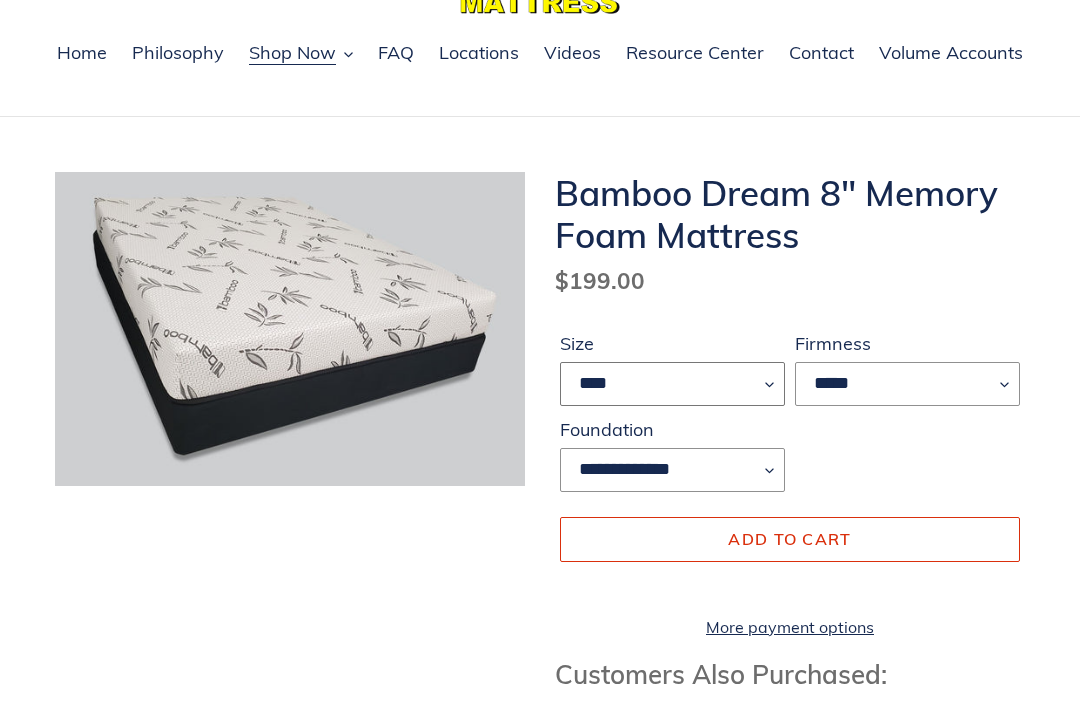 select on "*****" 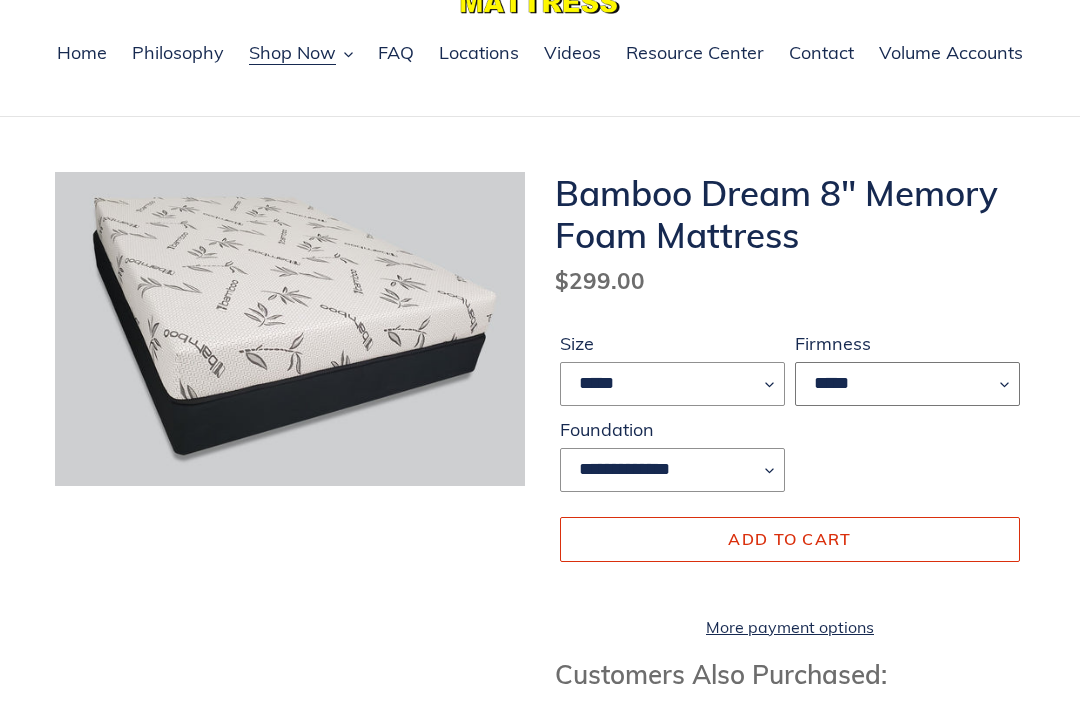 click on "*****" at bounding box center [907, 384] 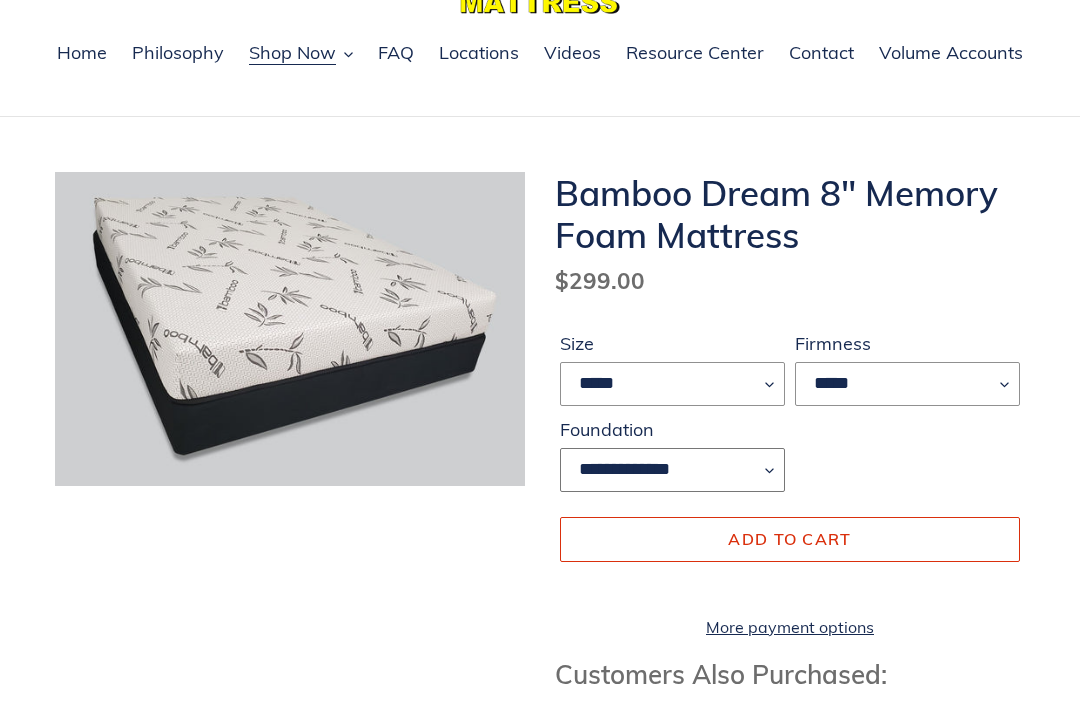 click on "**********" at bounding box center (672, 470) 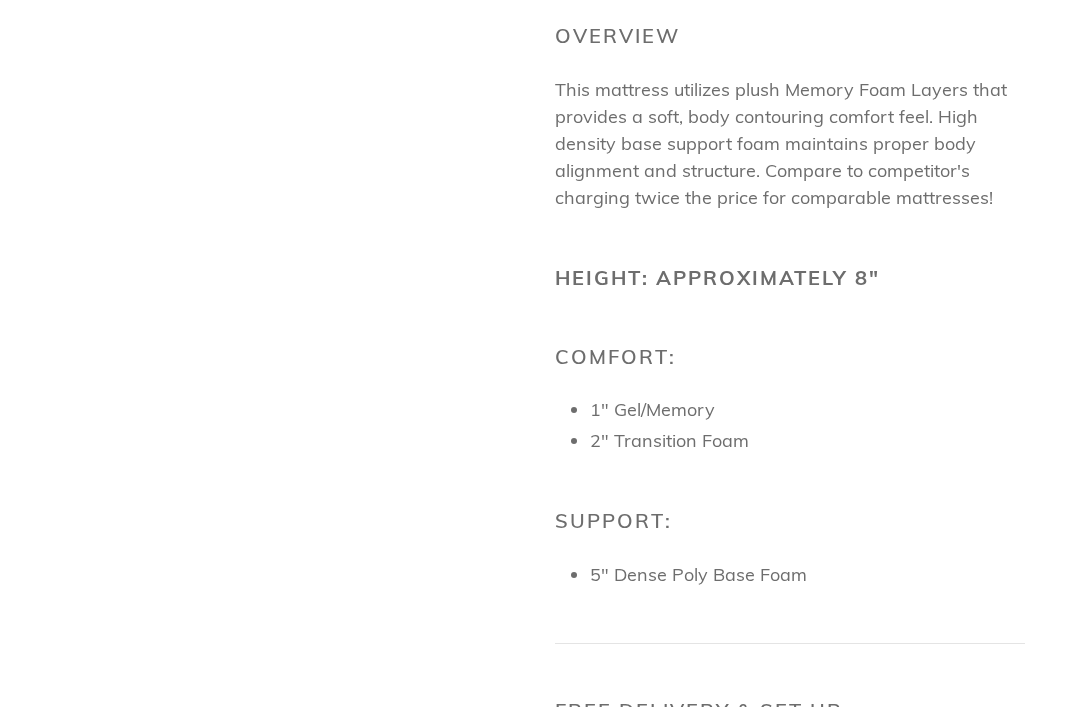 scroll, scrollTop: 1061, scrollLeft: 0, axis: vertical 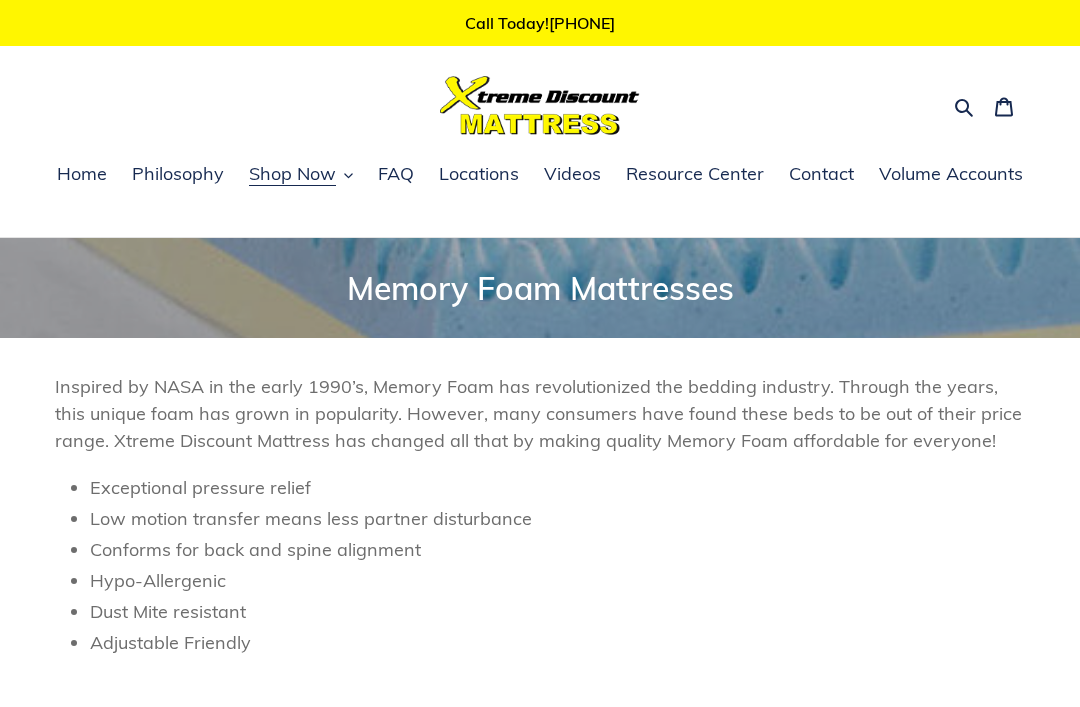 click on "Shop Now" at bounding box center [292, 174] 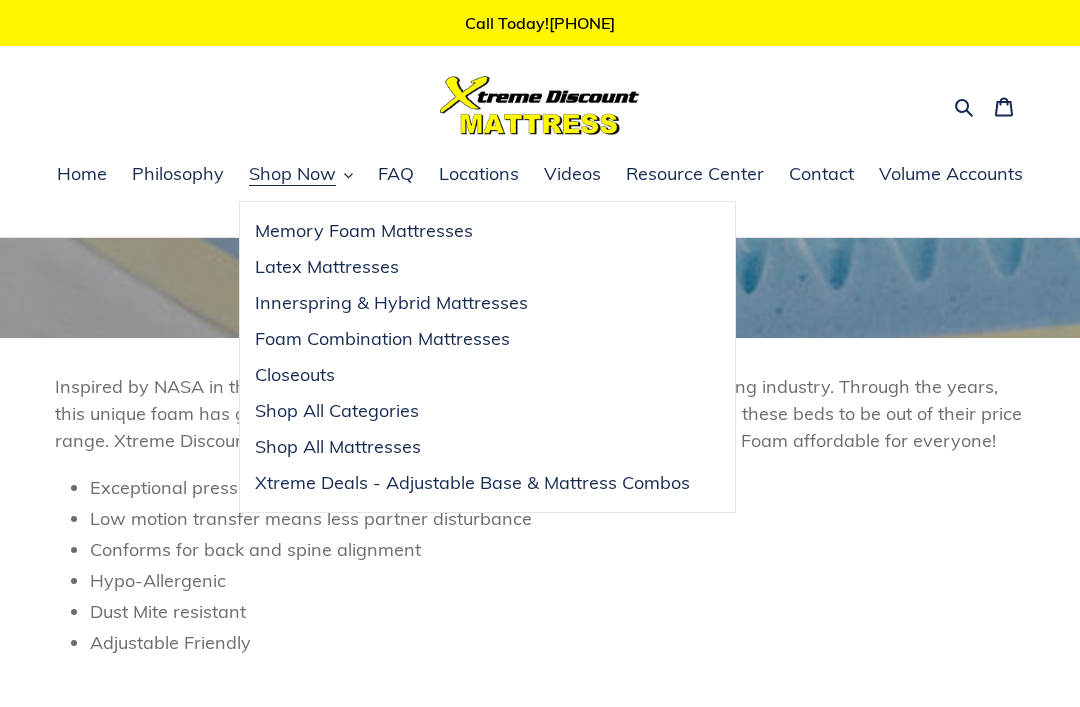 click on "Innerspring & Hybrid Mattresses" at bounding box center [391, 303] 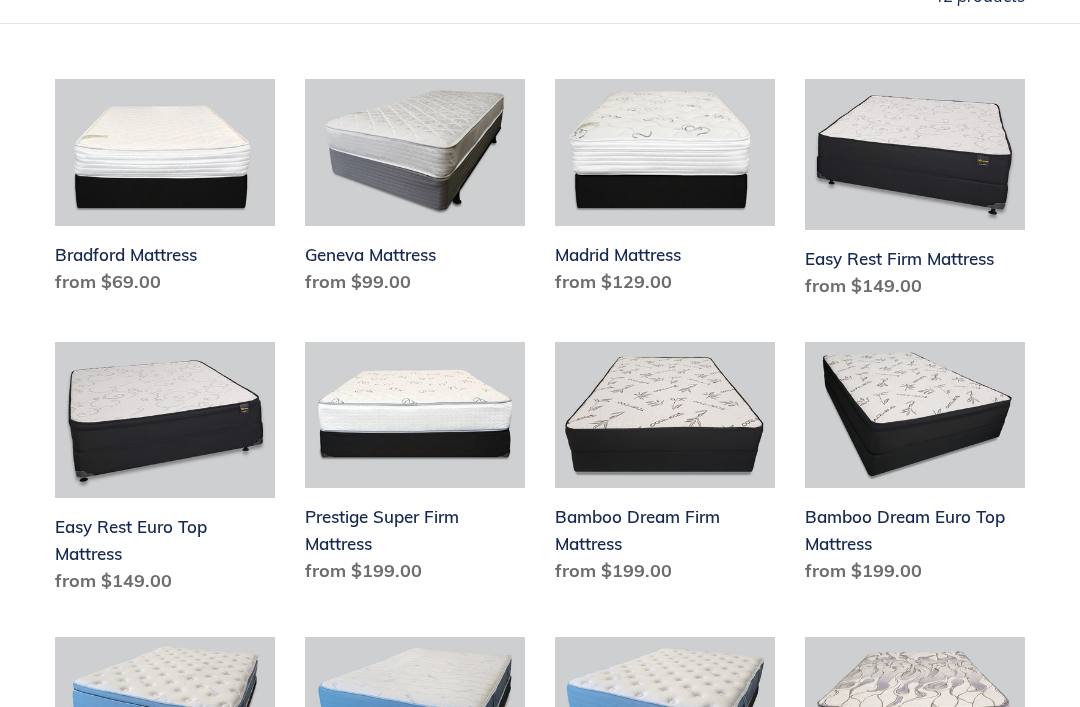 scroll, scrollTop: 807, scrollLeft: 0, axis: vertical 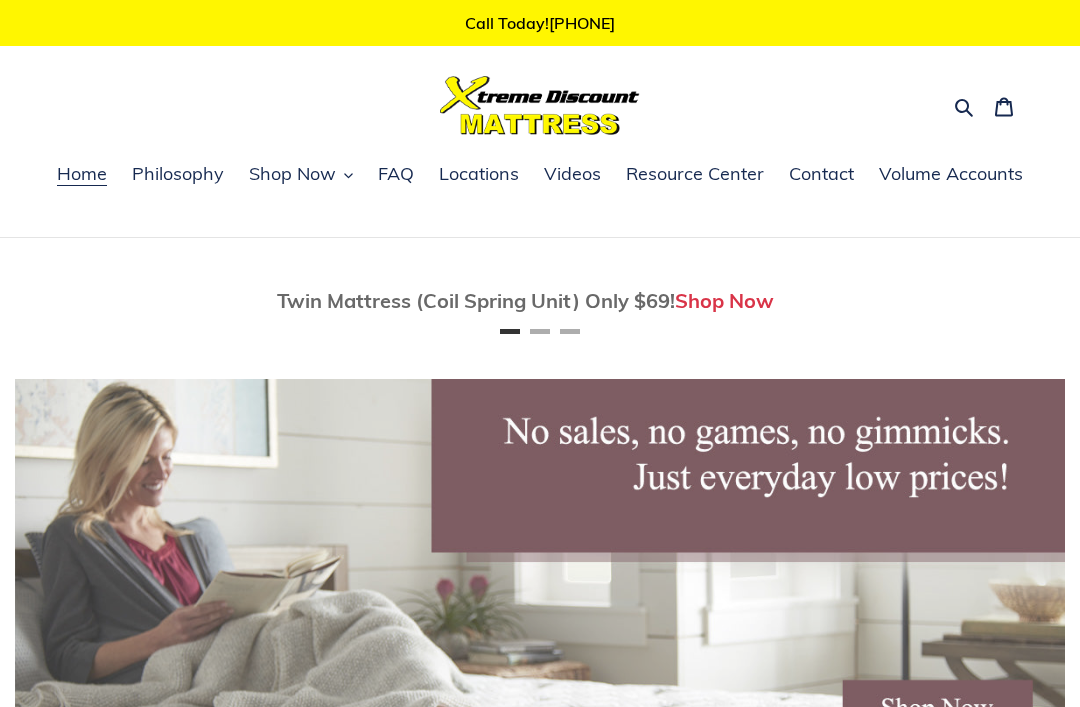 click on "Shop Now" at bounding box center [292, 174] 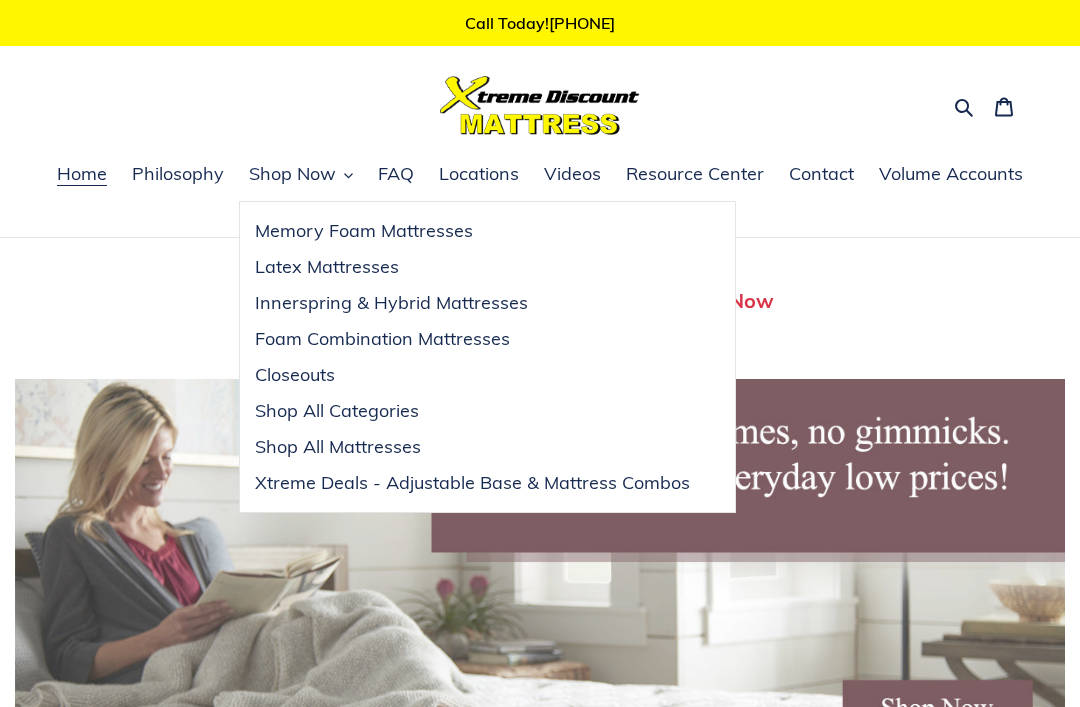 click on "Foam Combination Mattresses" at bounding box center (382, 339) 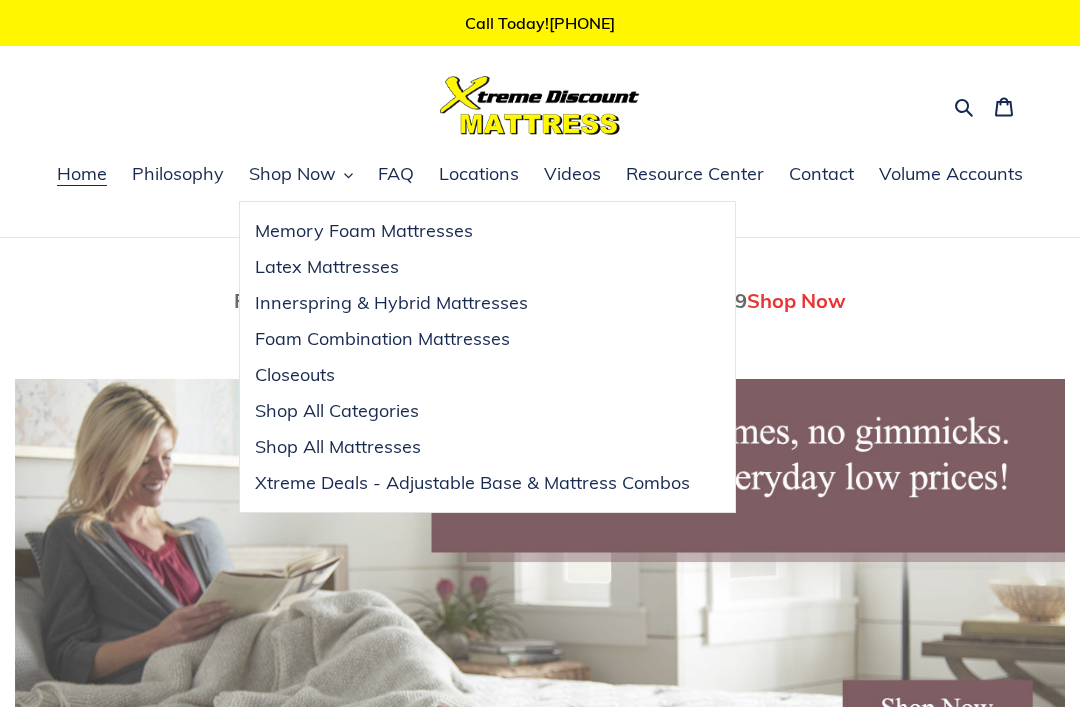 click on "Innerspring & Hybrid Mattresses" at bounding box center [391, 303] 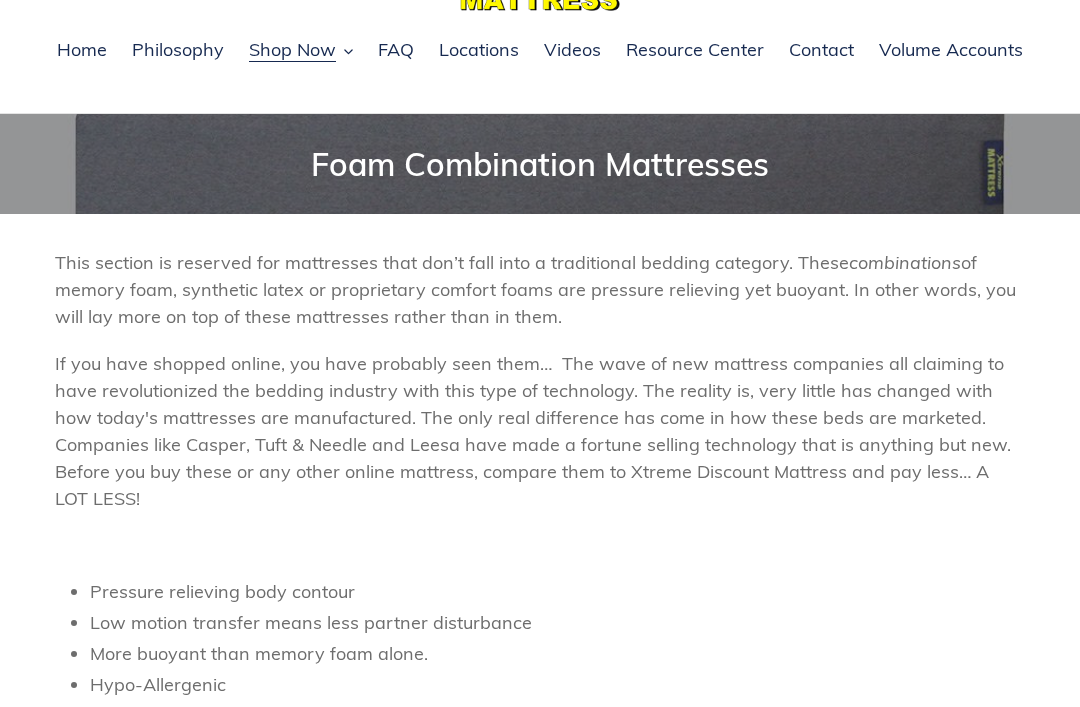 scroll, scrollTop: 119, scrollLeft: 0, axis: vertical 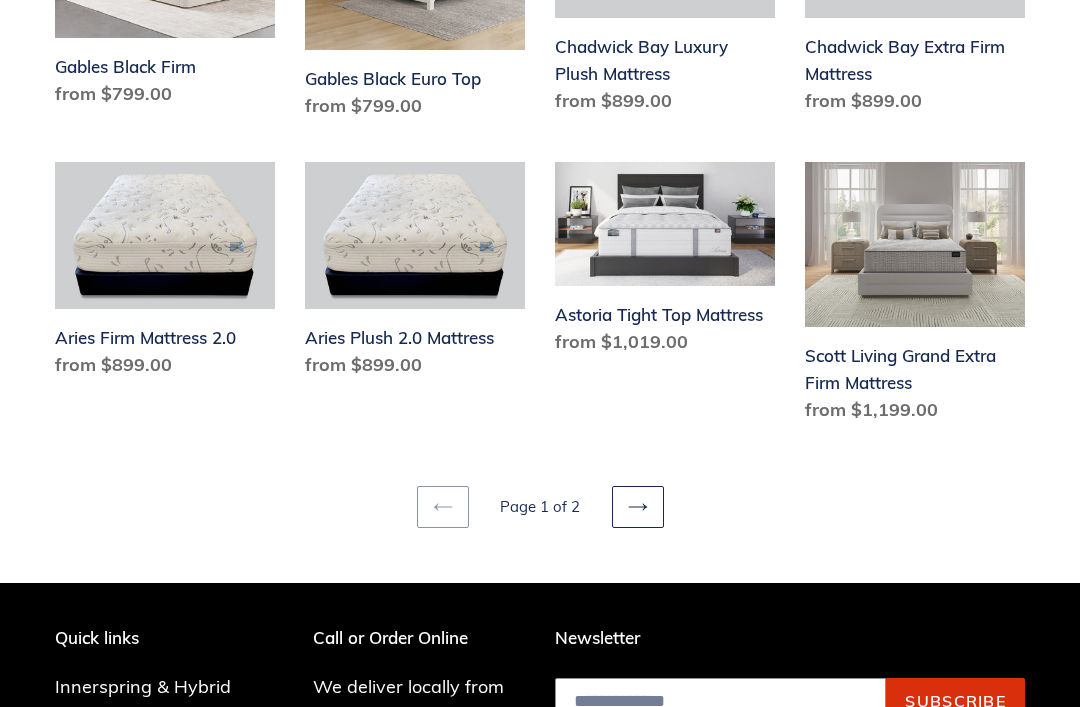 click on "Next page" at bounding box center [638, 507] 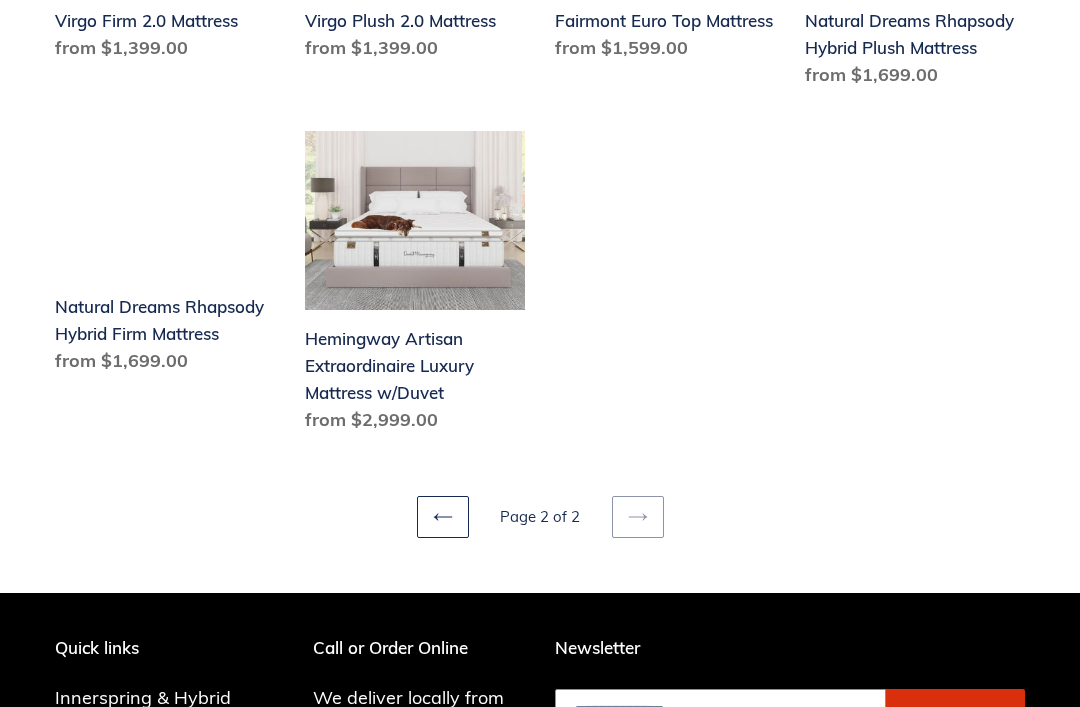 scroll, scrollTop: 1256, scrollLeft: 0, axis: vertical 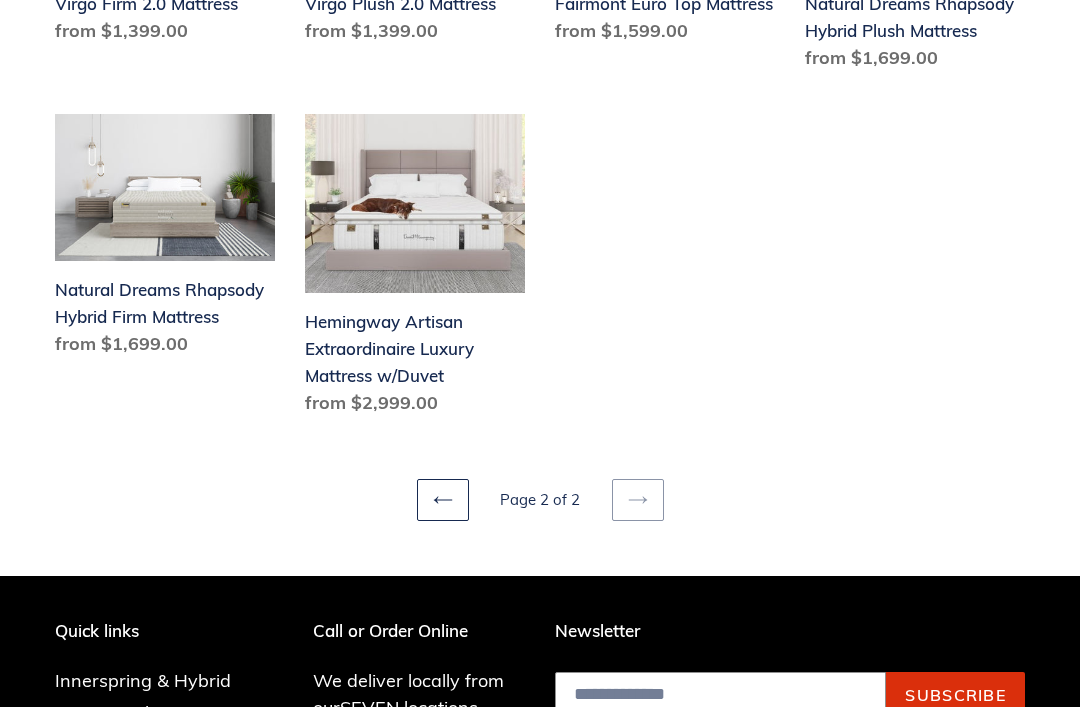 click 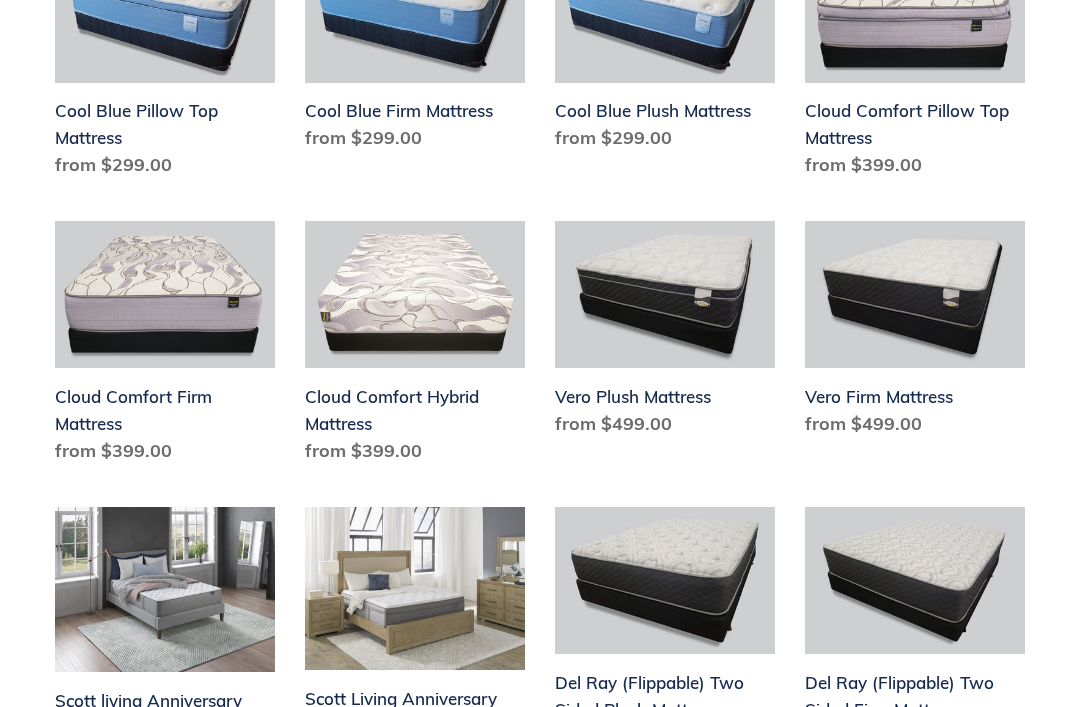 scroll, scrollTop: 1406, scrollLeft: 0, axis: vertical 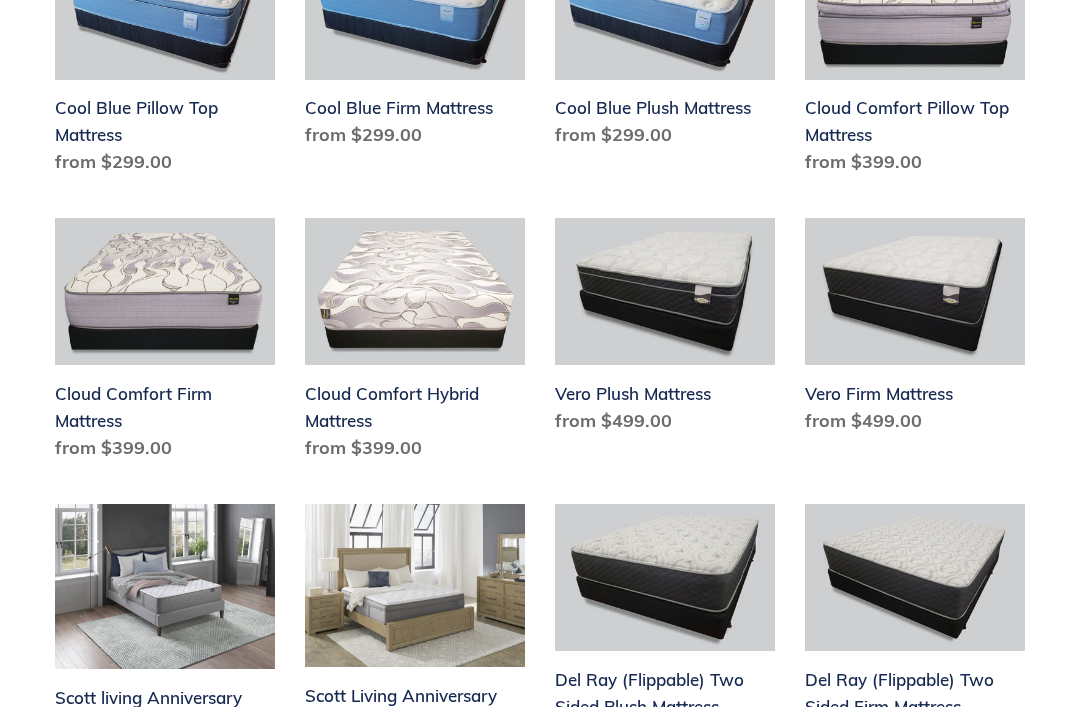 click on "Cloud Comfort Hybrid Mattress" at bounding box center (415, 343) 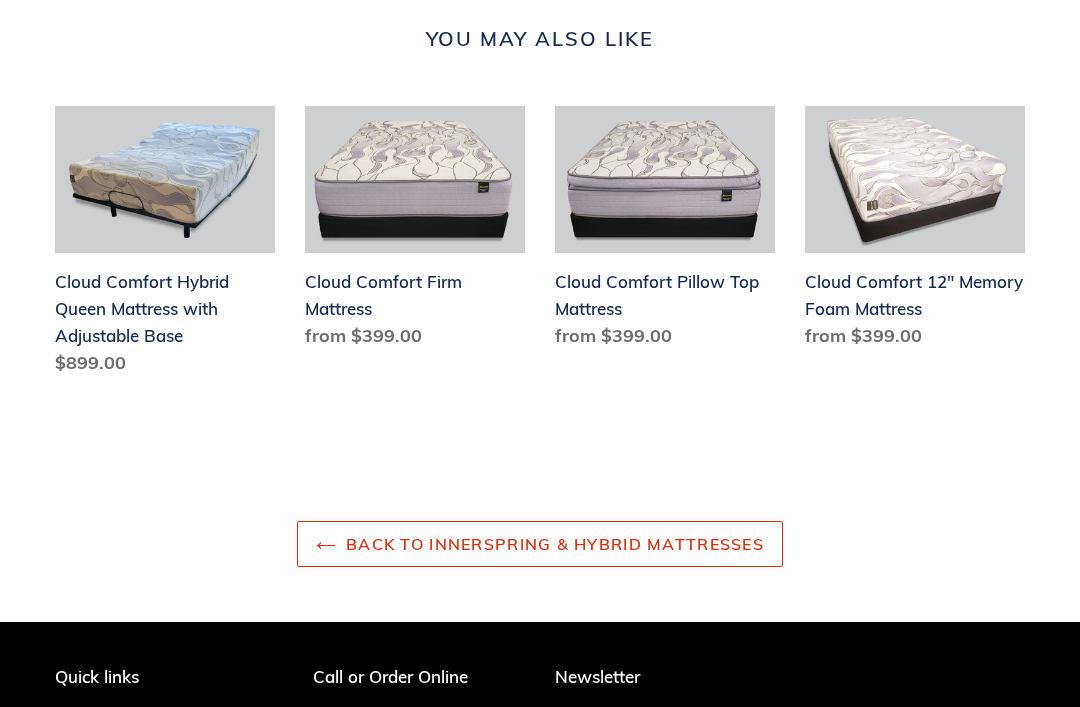 scroll, scrollTop: 2419, scrollLeft: 0, axis: vertical 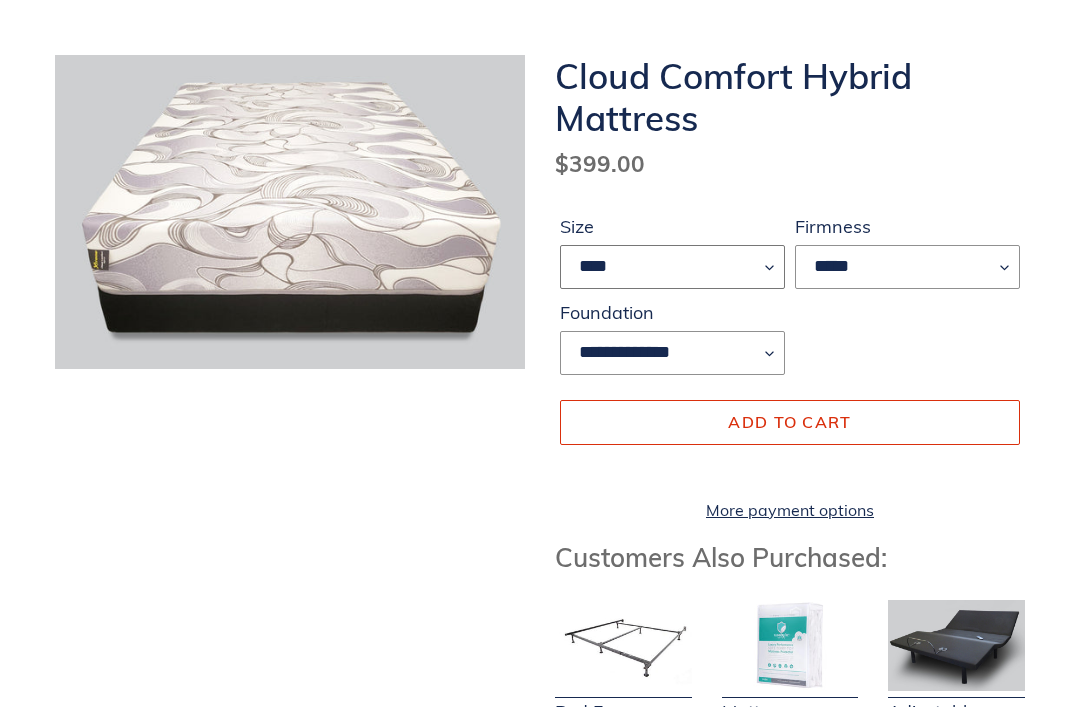 click on "**** ******* **** ***** ****" at bounding box center (672, 267) 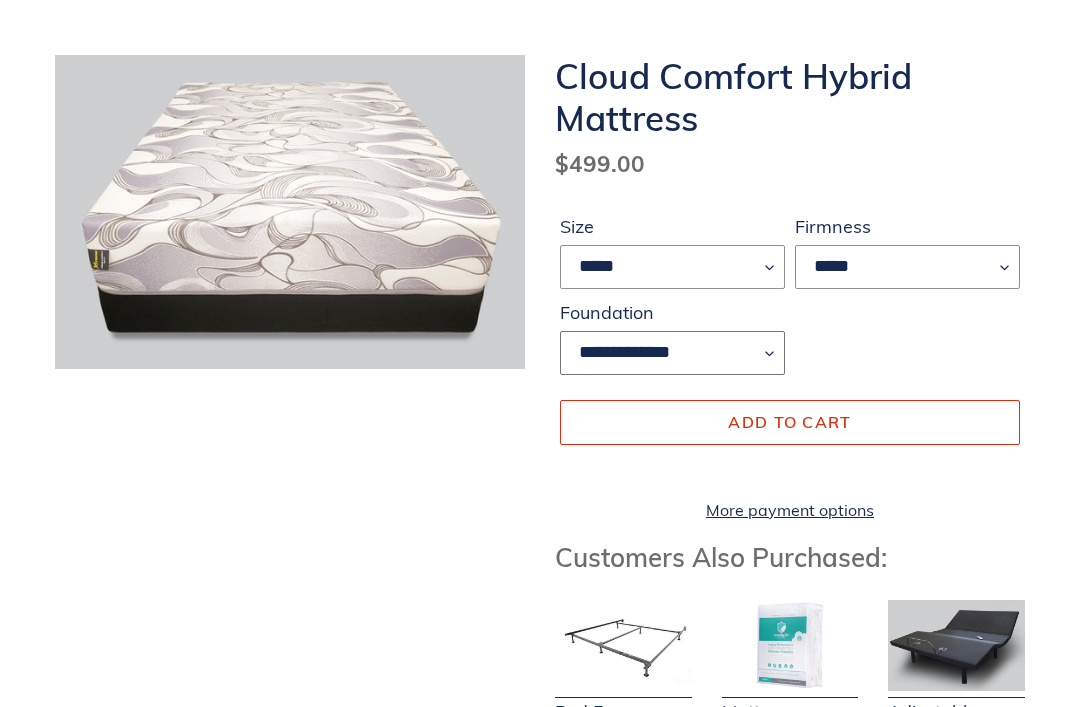 click on "**********" at bounding box center [672, 353] 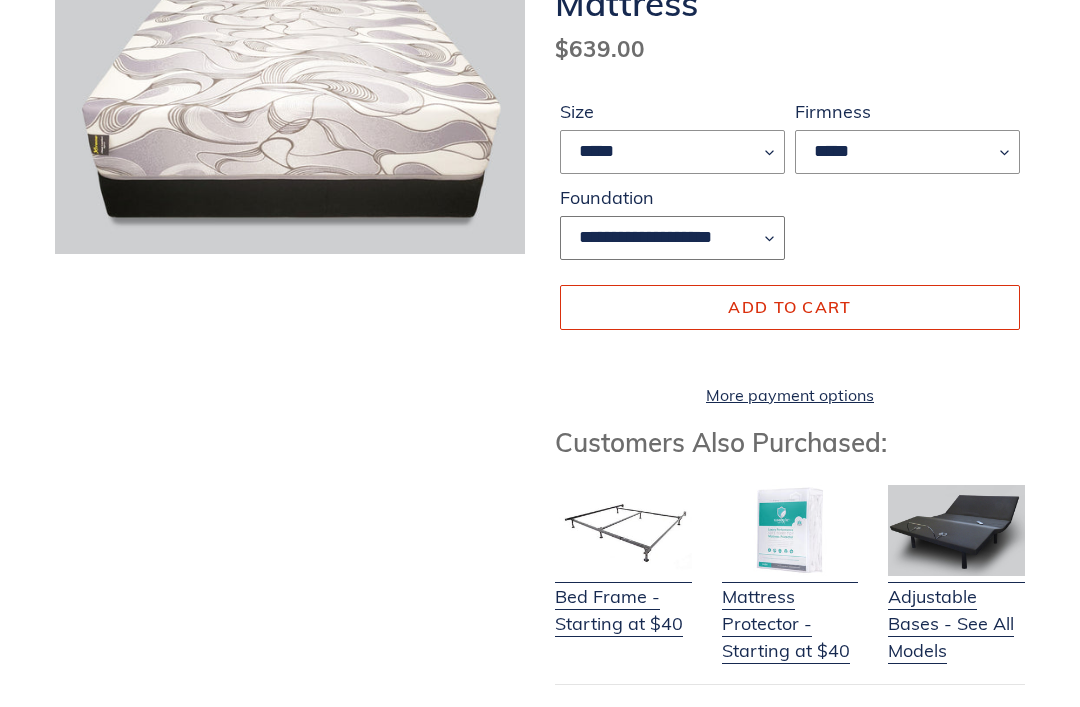 scroll, scrollTop: 289, scrollLeft: 0, axis: vertical 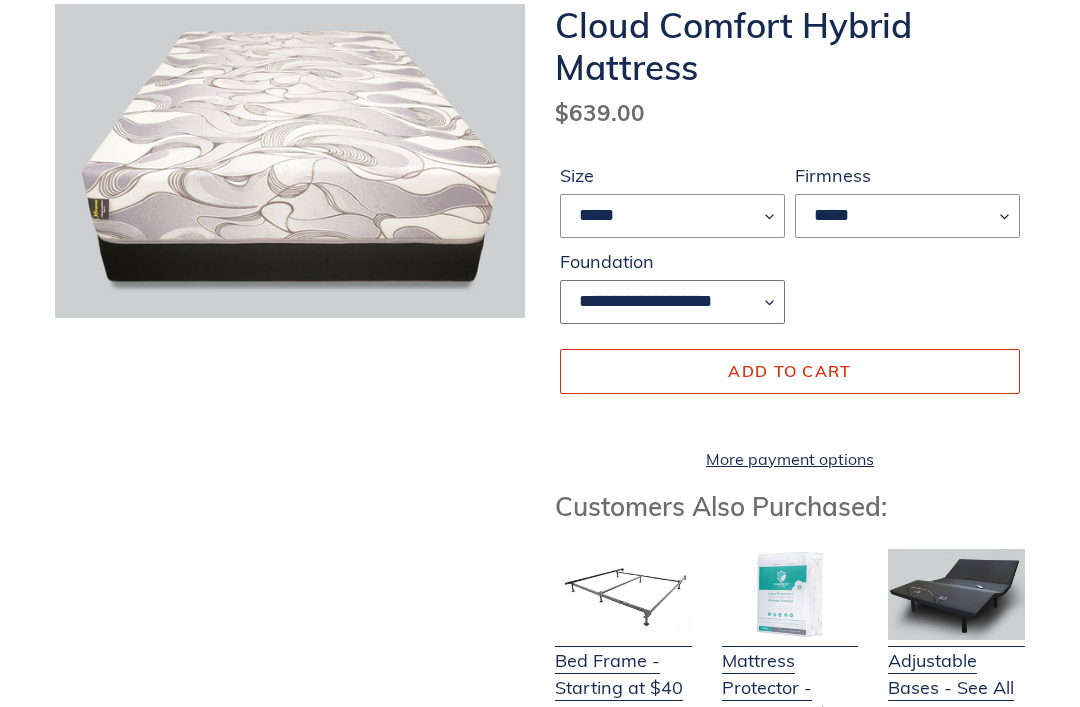click on "**********" at bounding box center (672, 302) 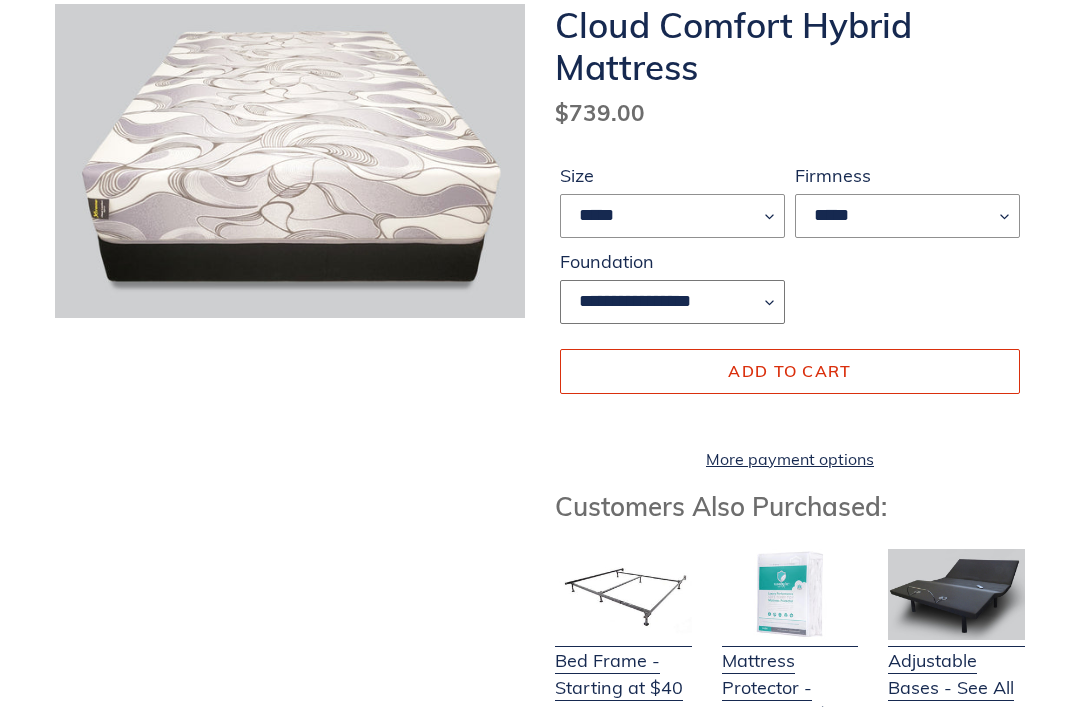 click on "**********" at bounding box center (672, 302) 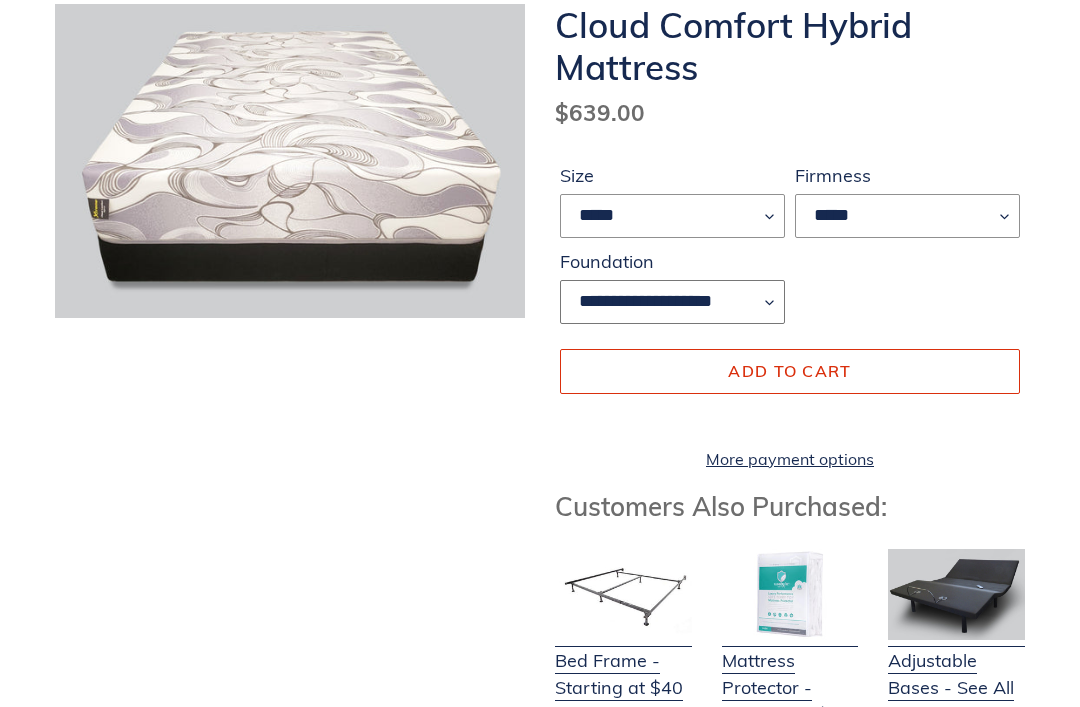 click on "**********" at bounding box center (672, 302) 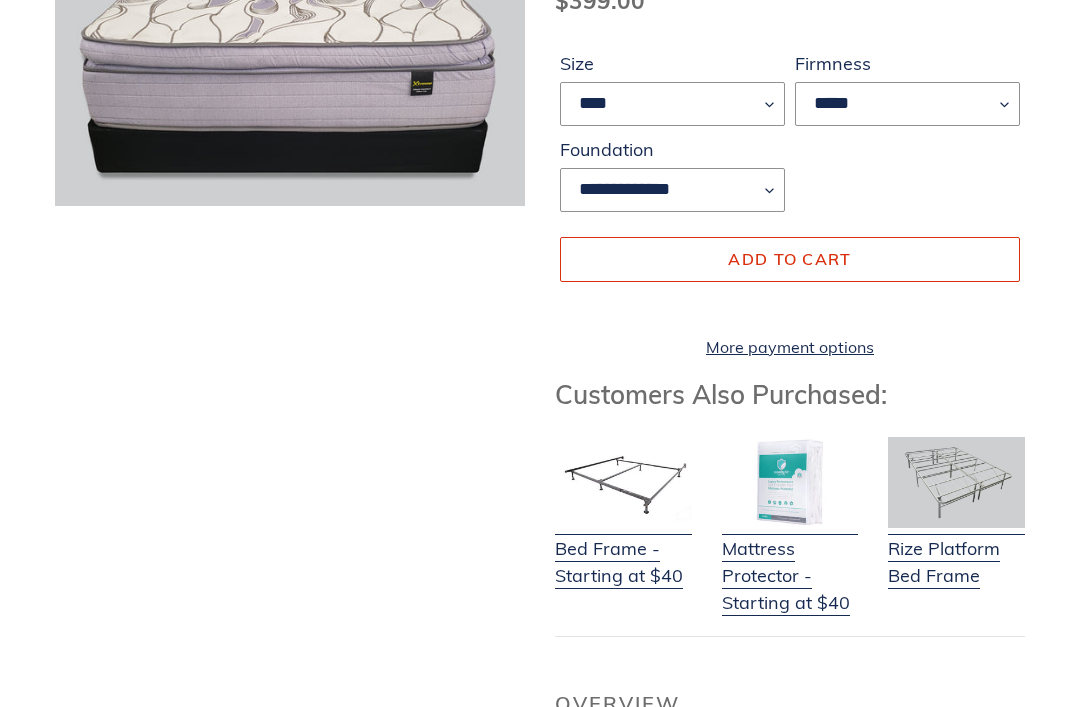 scroll, scrollTop: 399, scrollLeft: 0, axis: vertical 